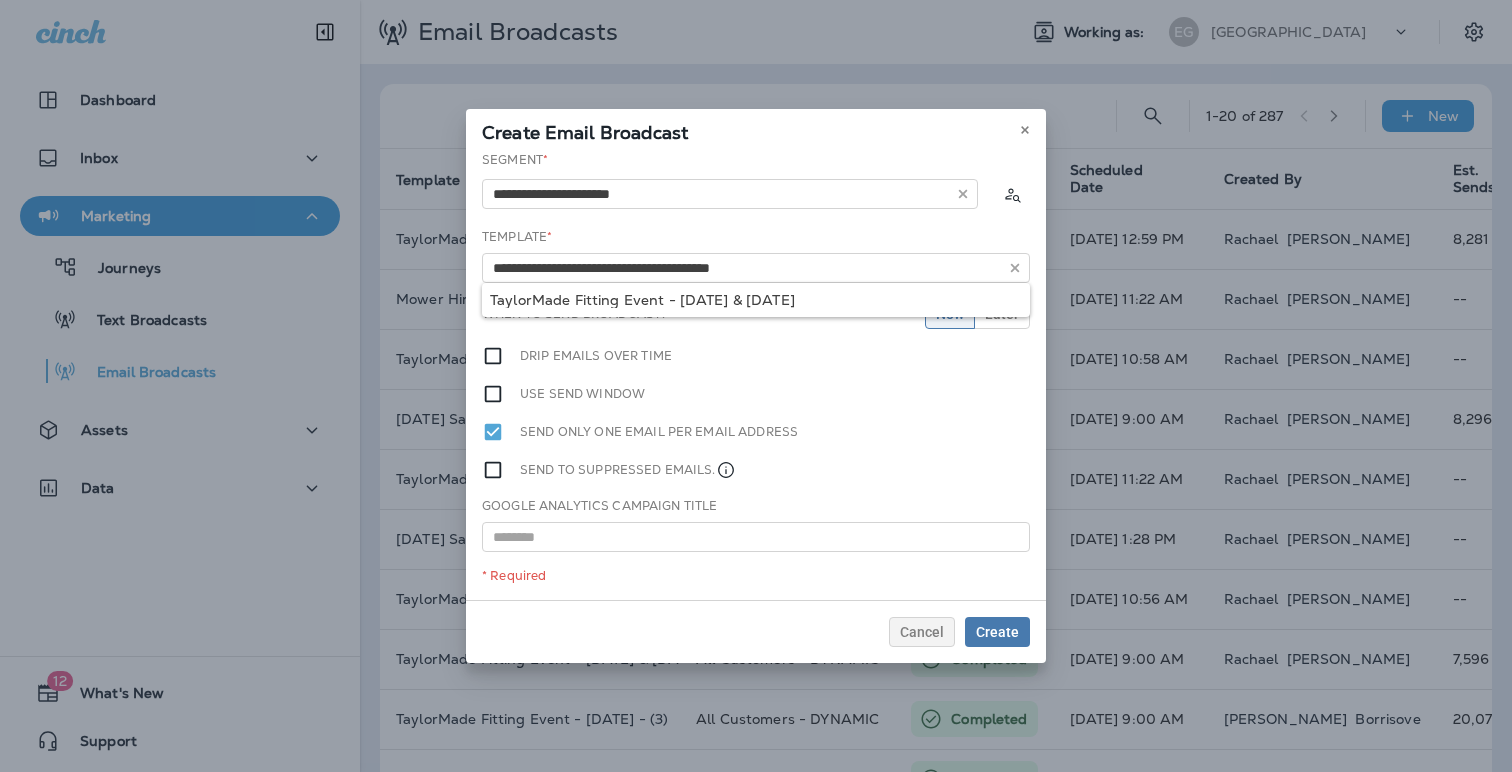 scroll, scrollTop: 0, scrollLeft: 0, axis: both 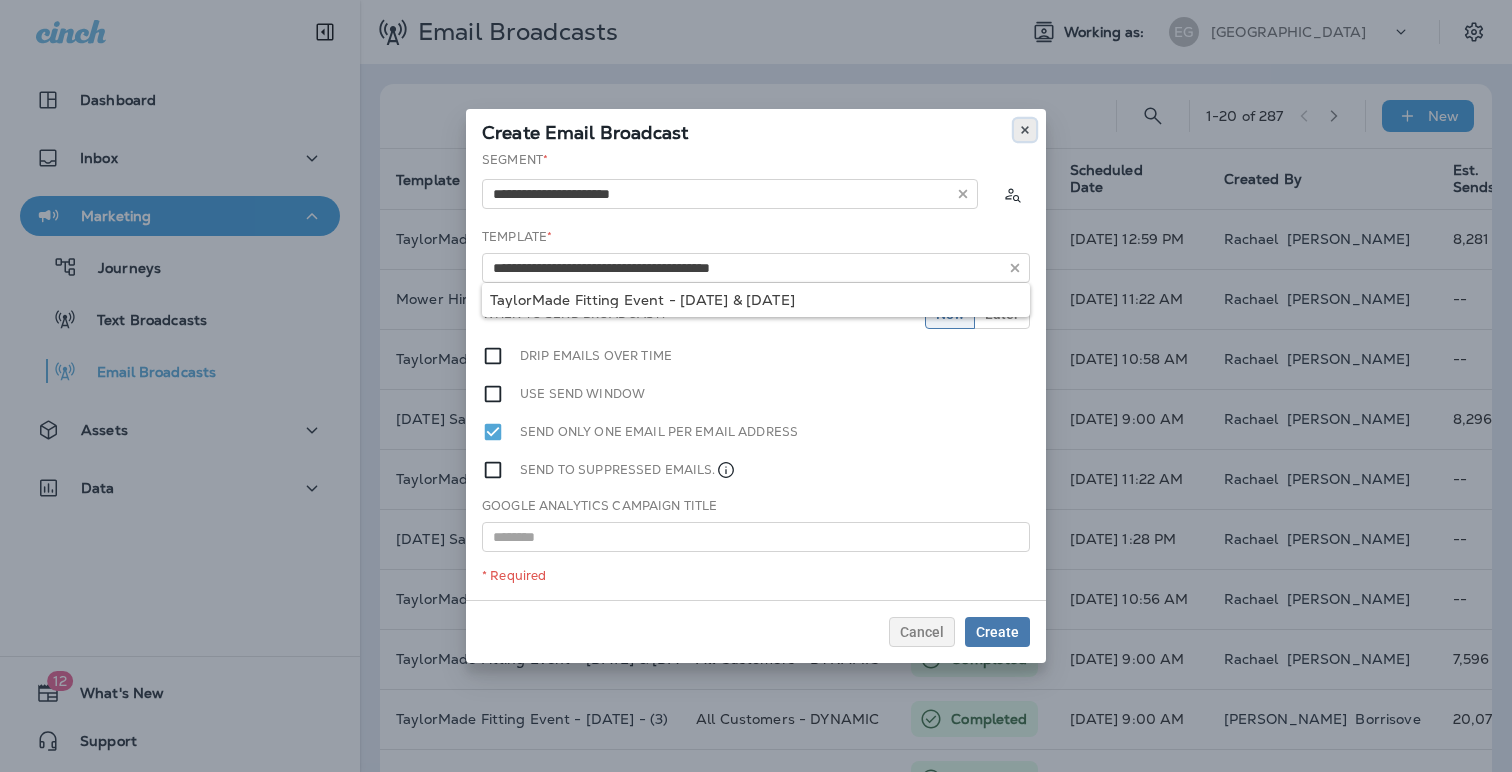 click 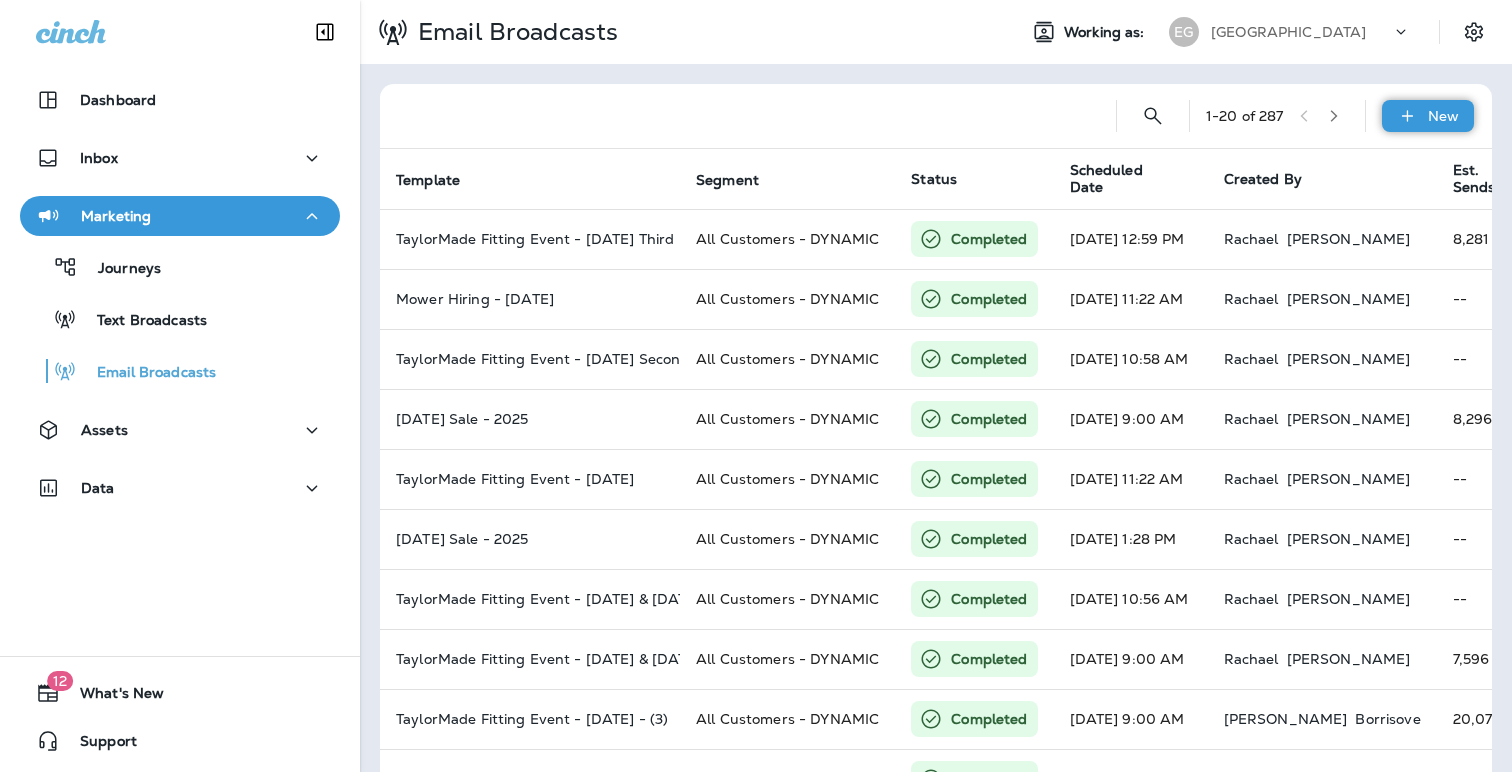 click on "New" at bounding box center [1428, 116] 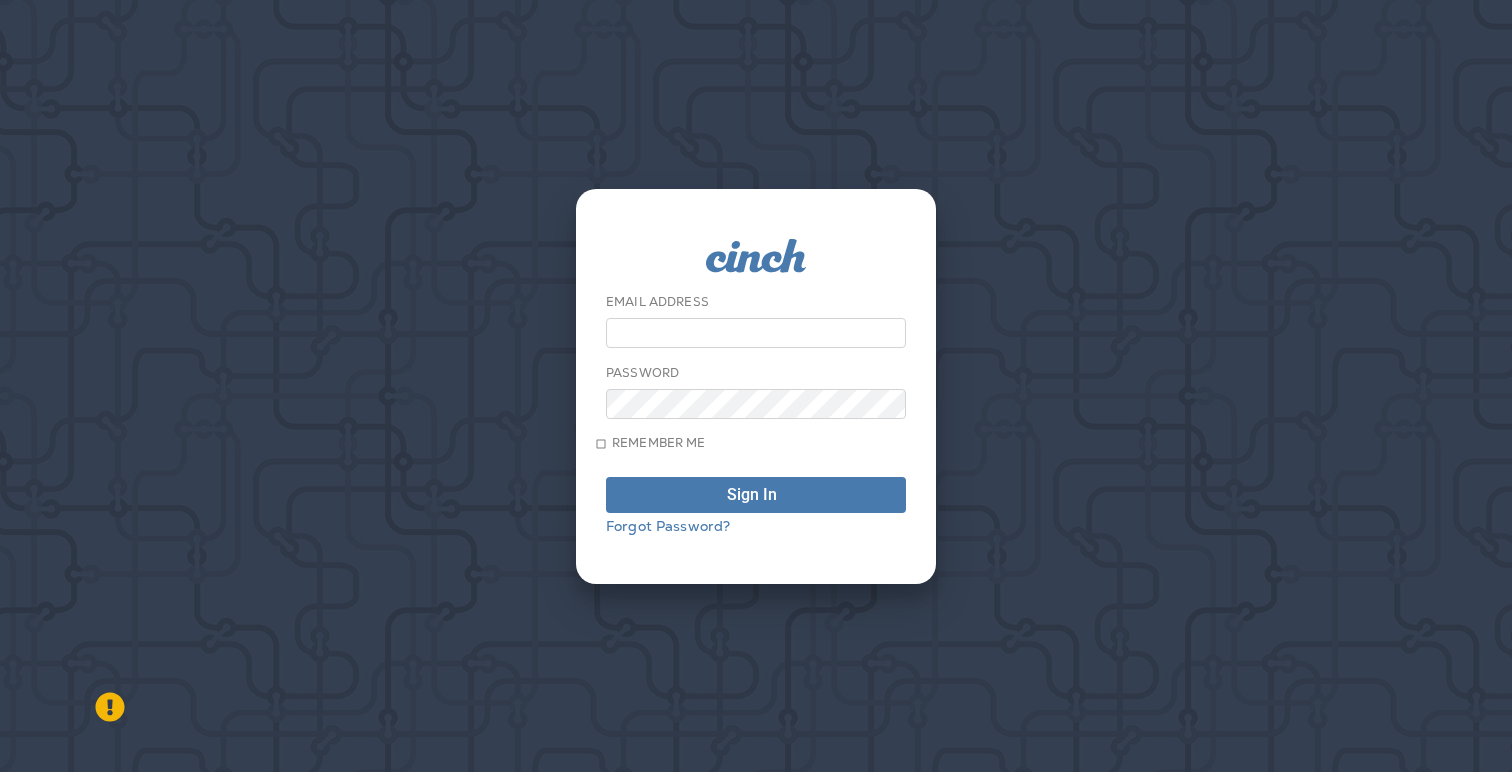 type on "**********" 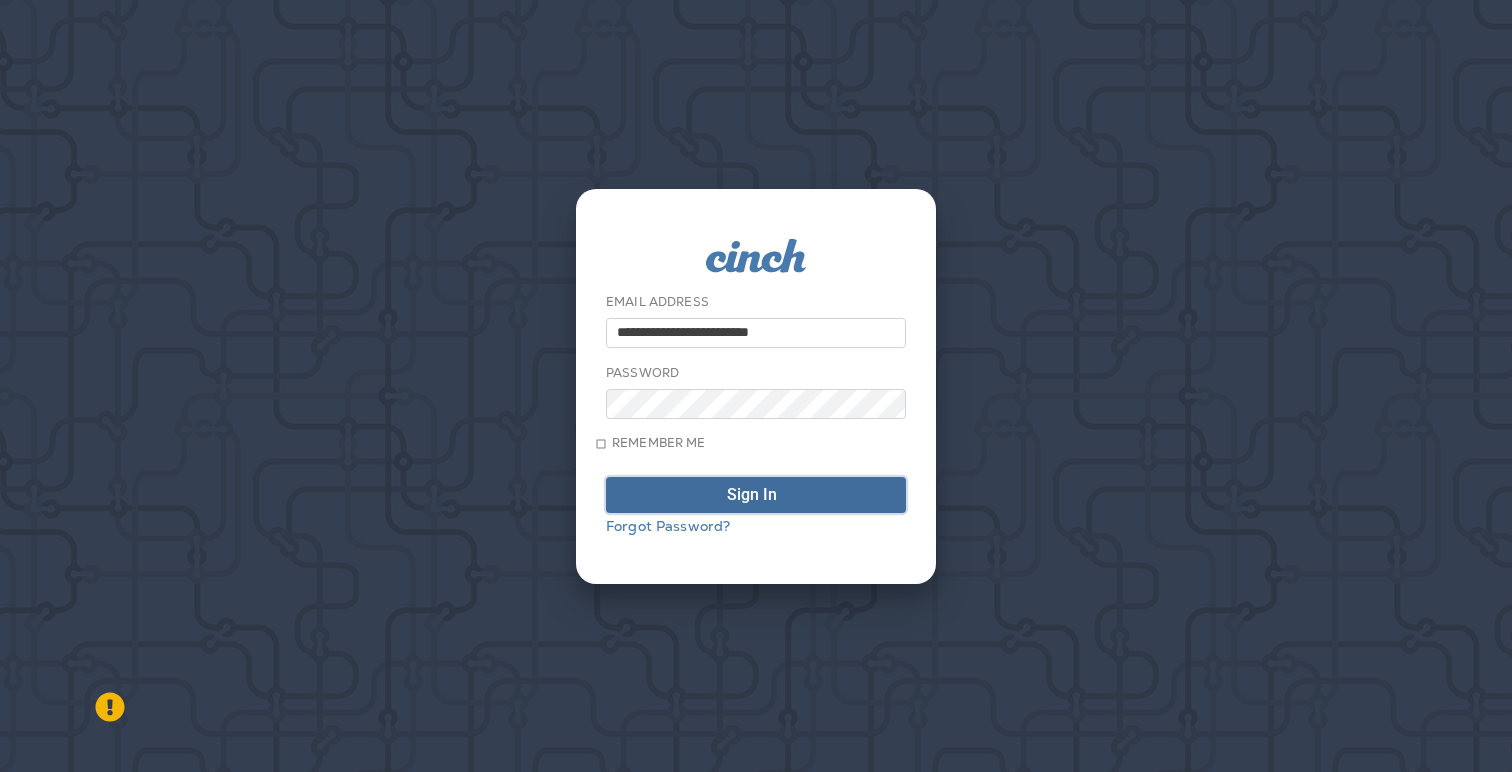 click on "Sign In" at bounding box center (752, 495) 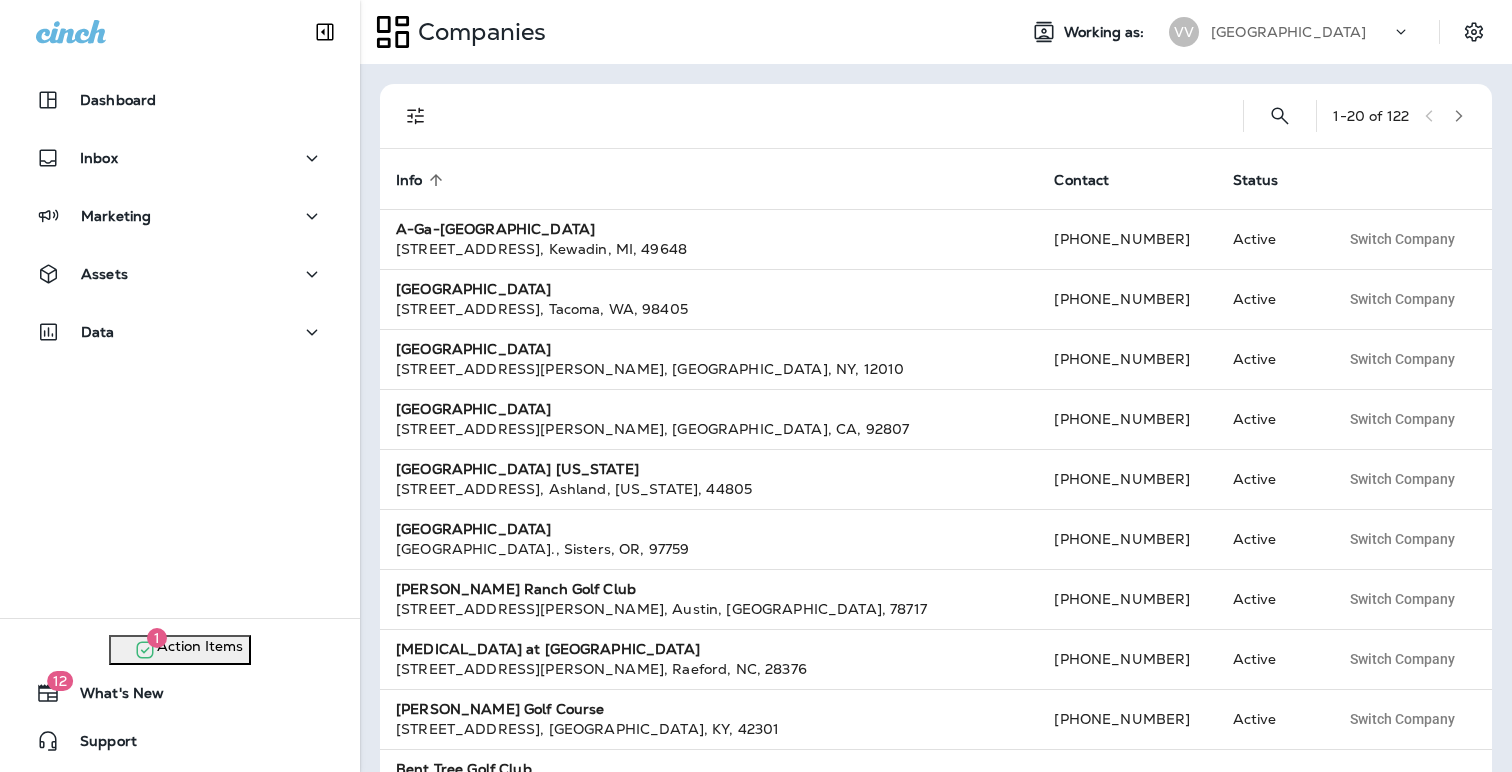 click on "[GEOGRAPHIC_DATA]" at bounding box center [1288, 32] 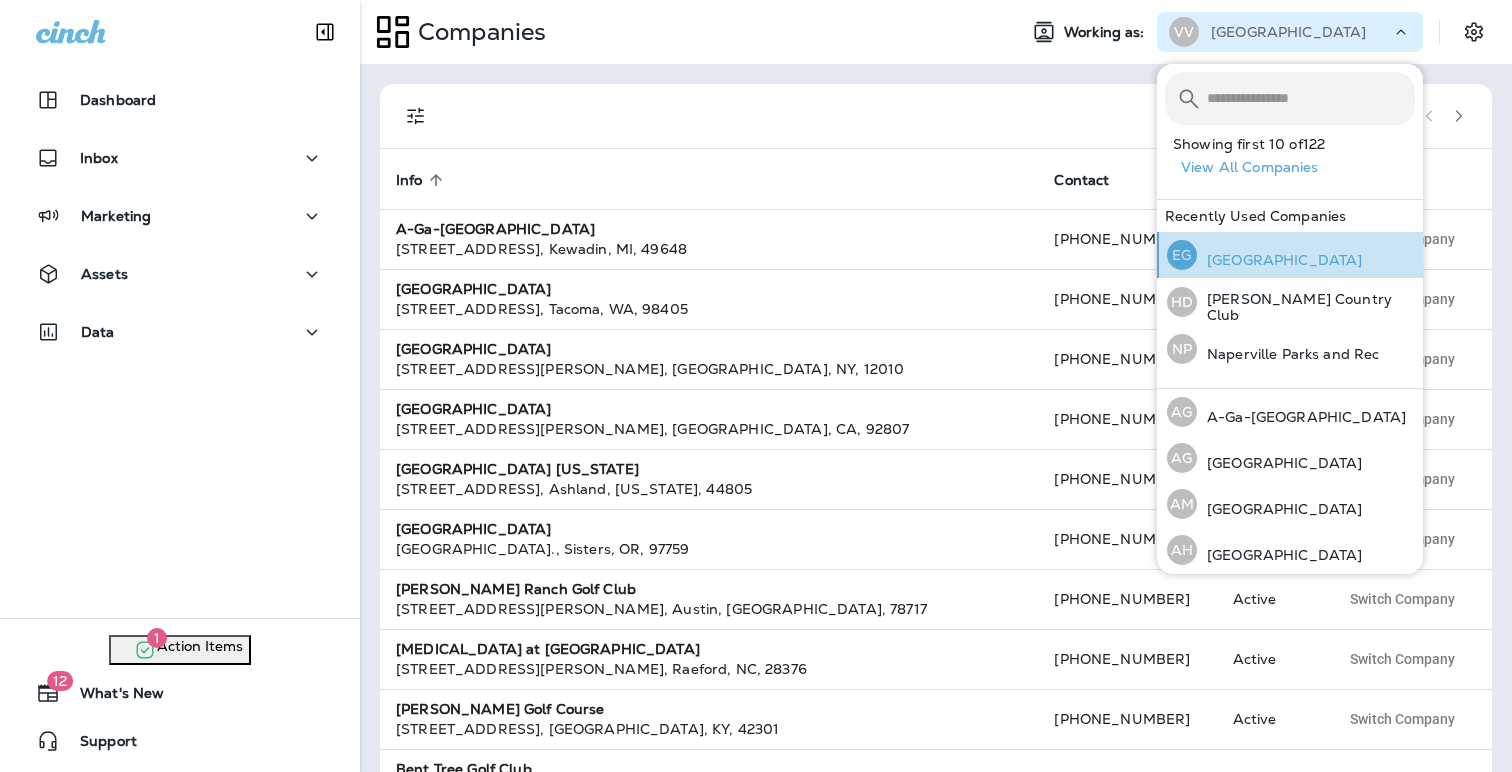 click on "[GEOGRAPHIC_DATA]" at bounding box center [1279, 260] 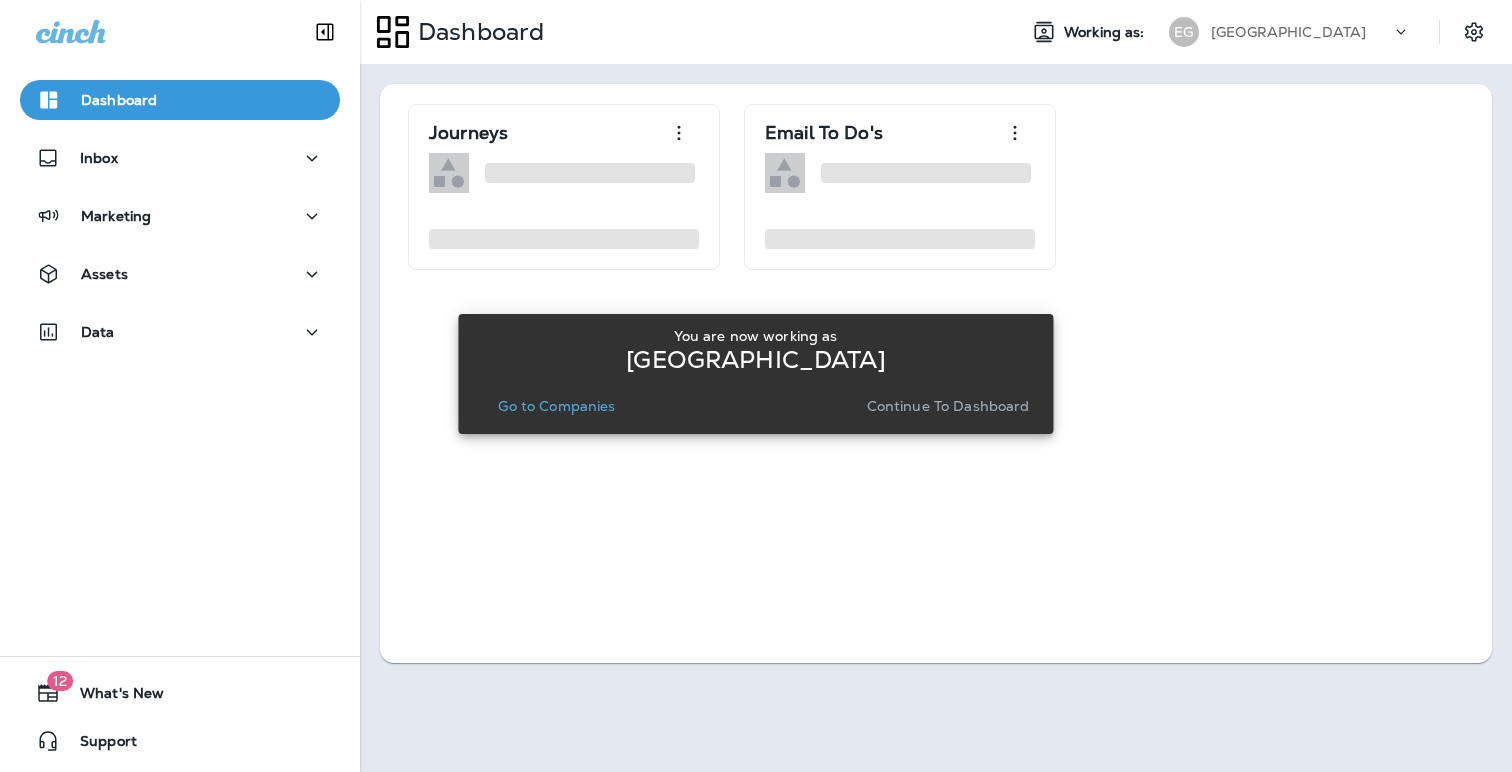 click on "Continue to Dashboard" at bounding box center [948, 406] 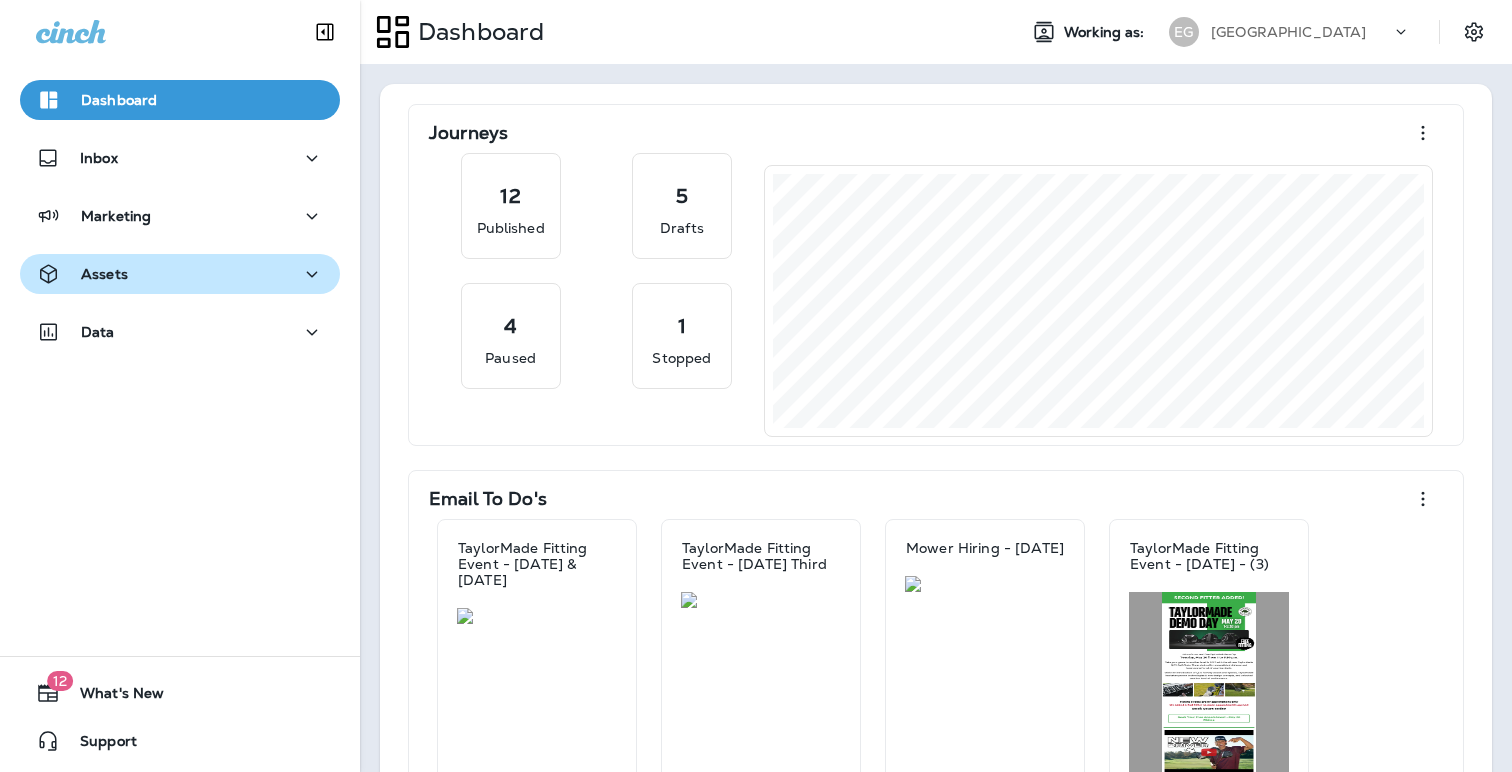 click on "Assets" at bounding box center [104, 274] 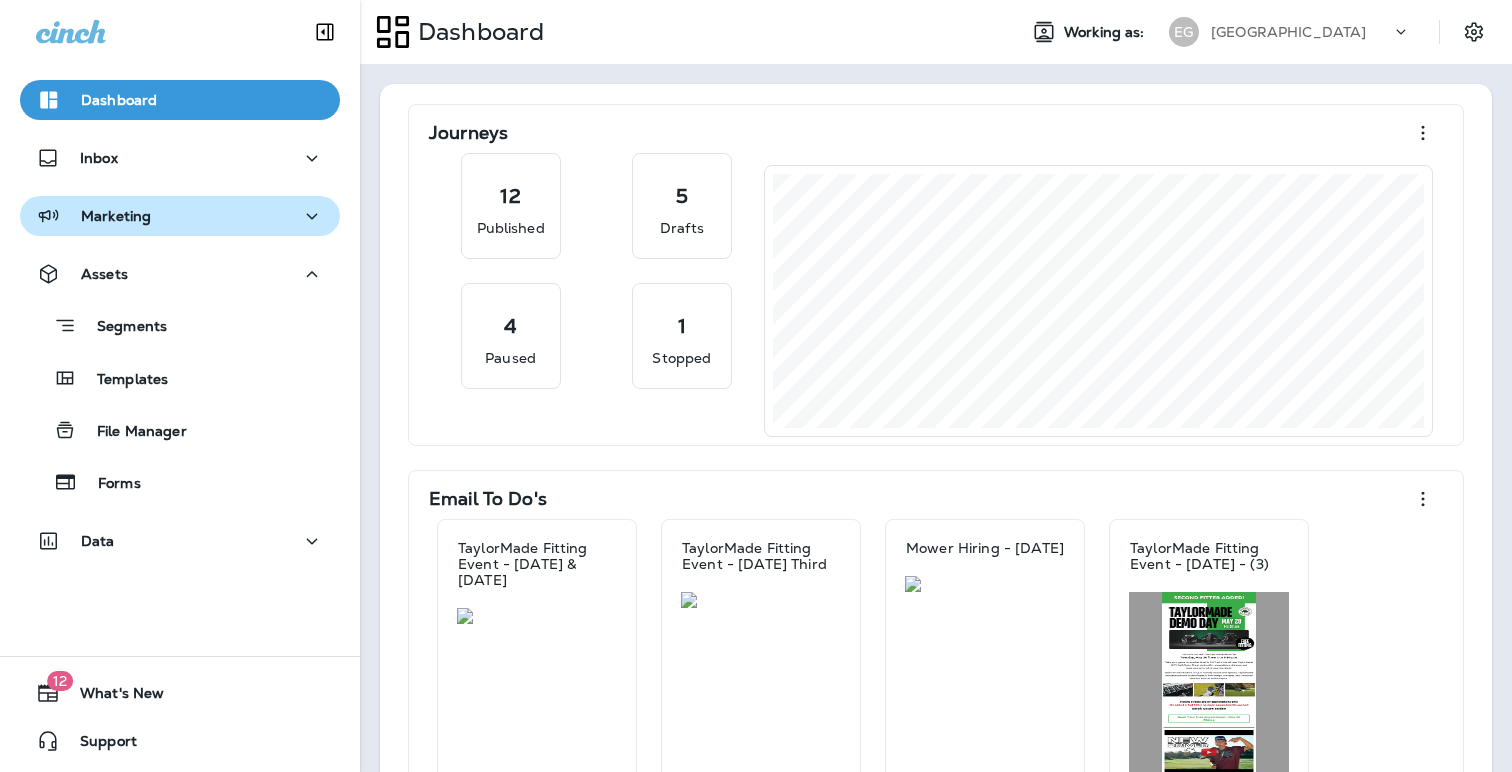 click on "Marketing" at bounding box center [116, 216] 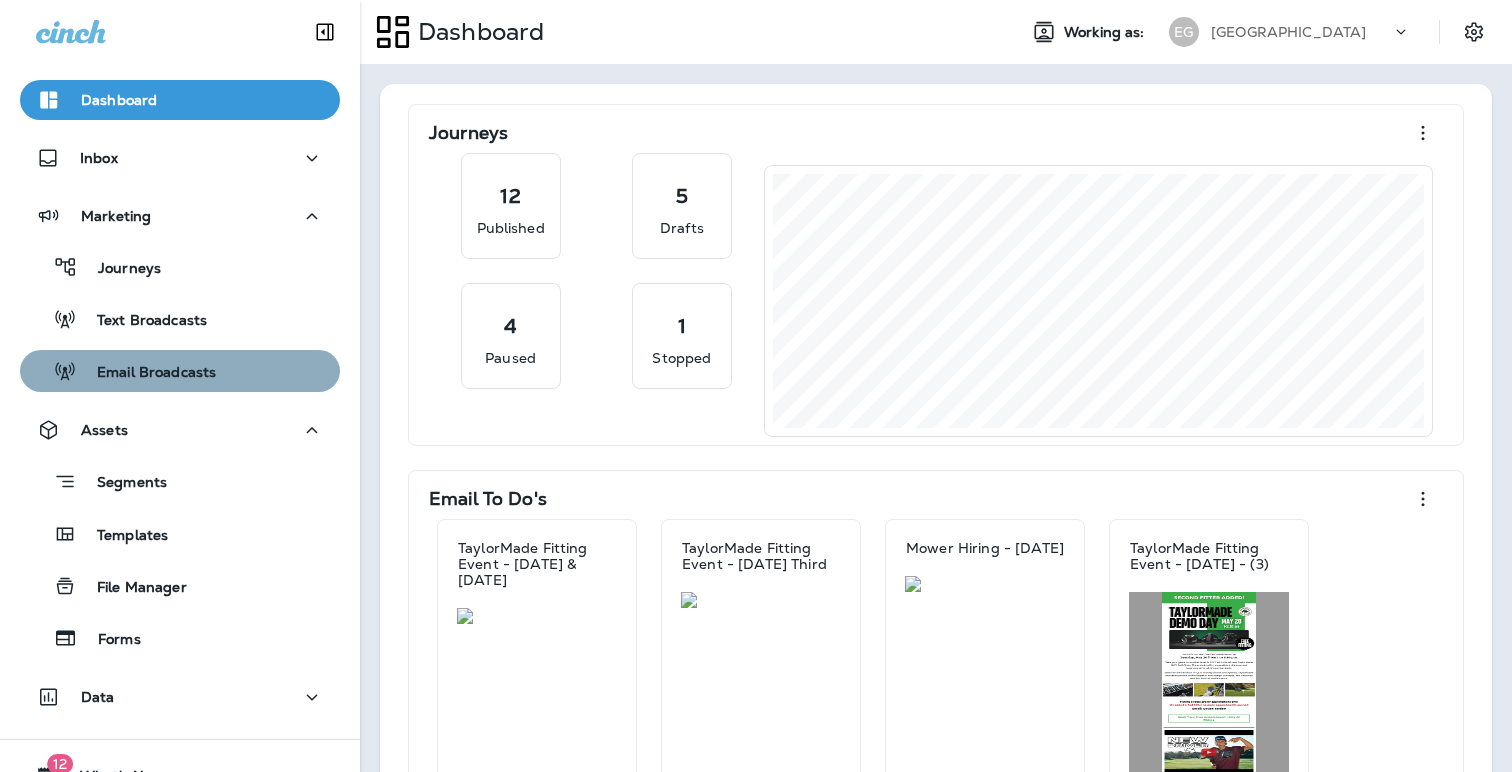 click on "Email Broadcasts" at bounding box center (146, 373) 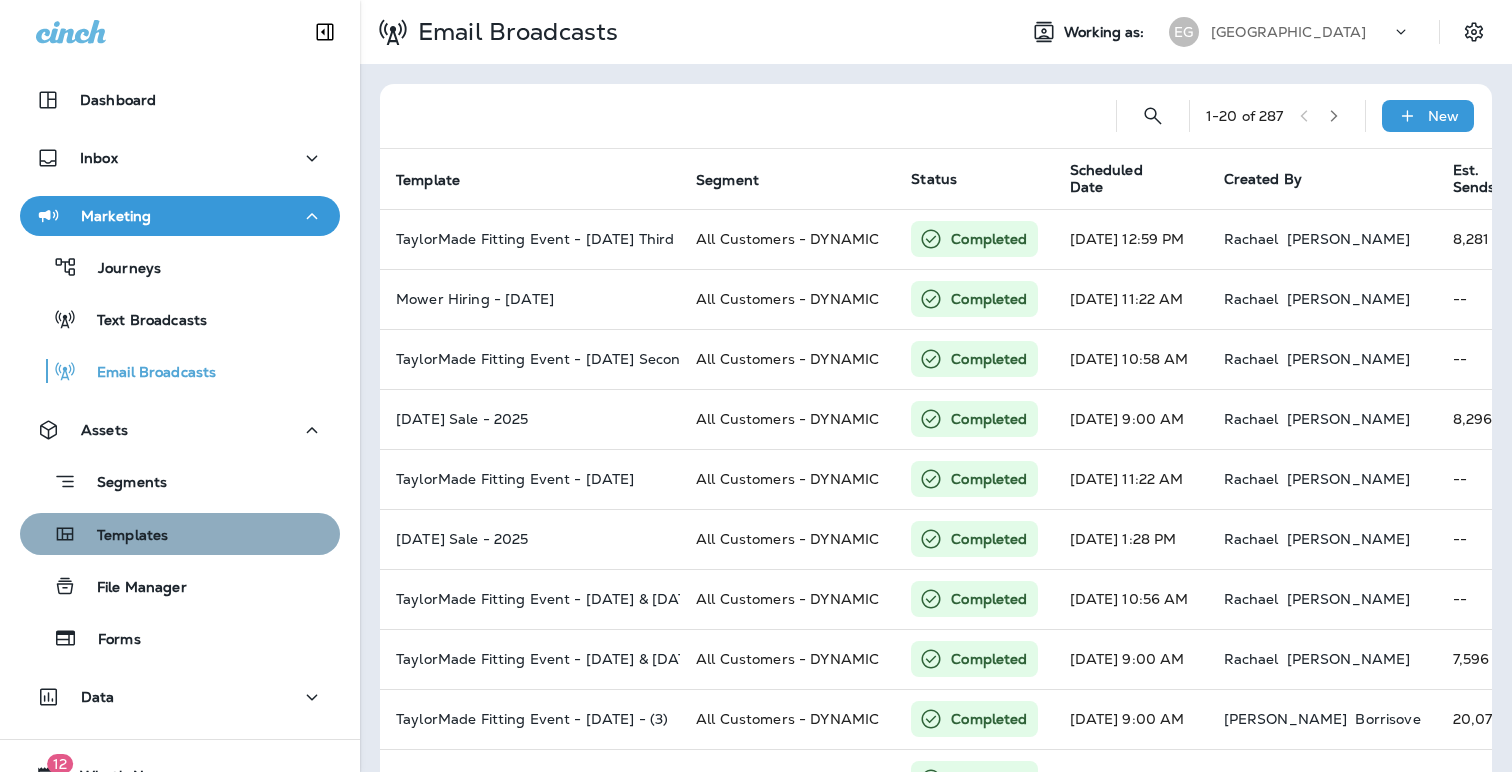 click on "Templates" at bounding box center (122, 536) 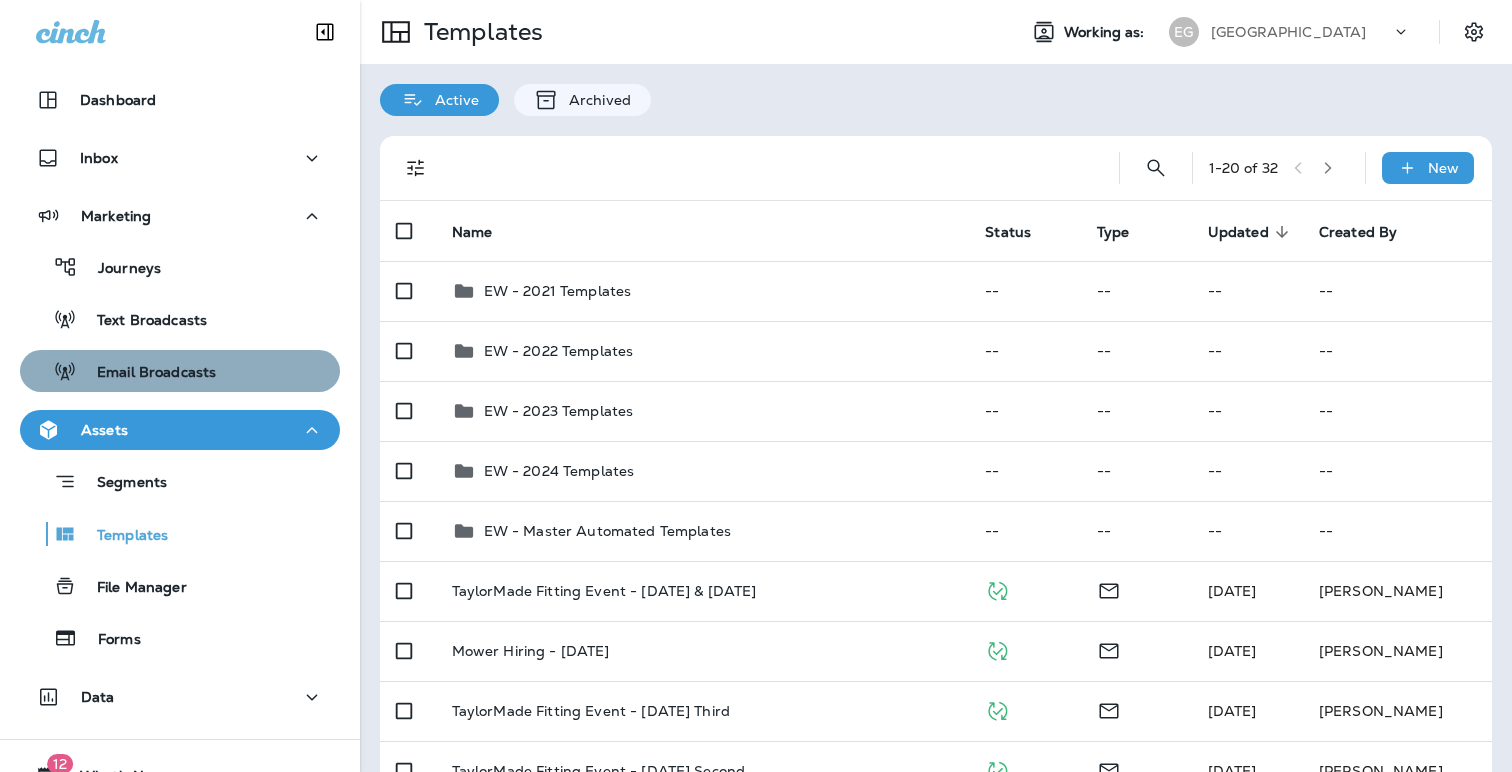 click on "Email Broadcasts" at bounding box center (146, 373) 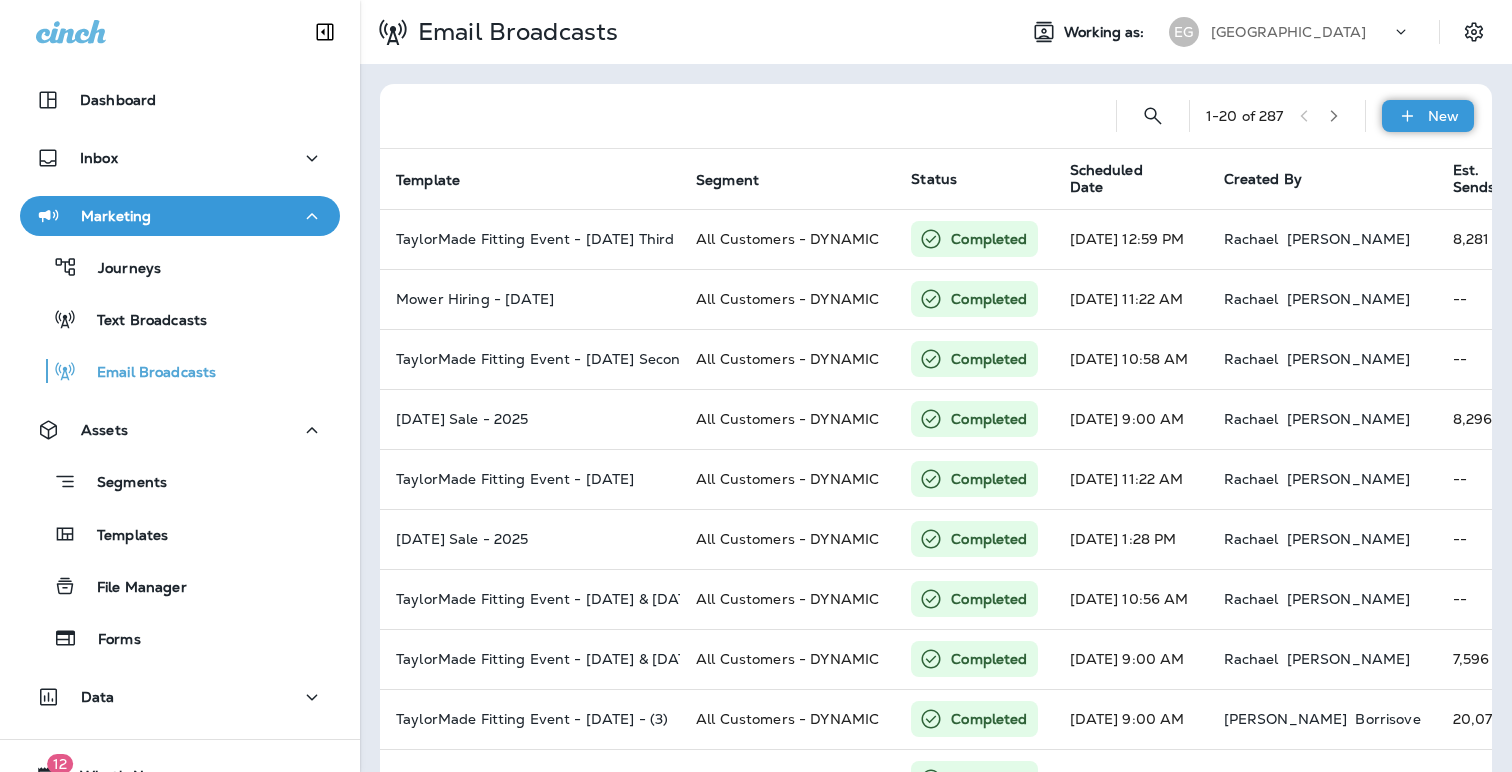 click 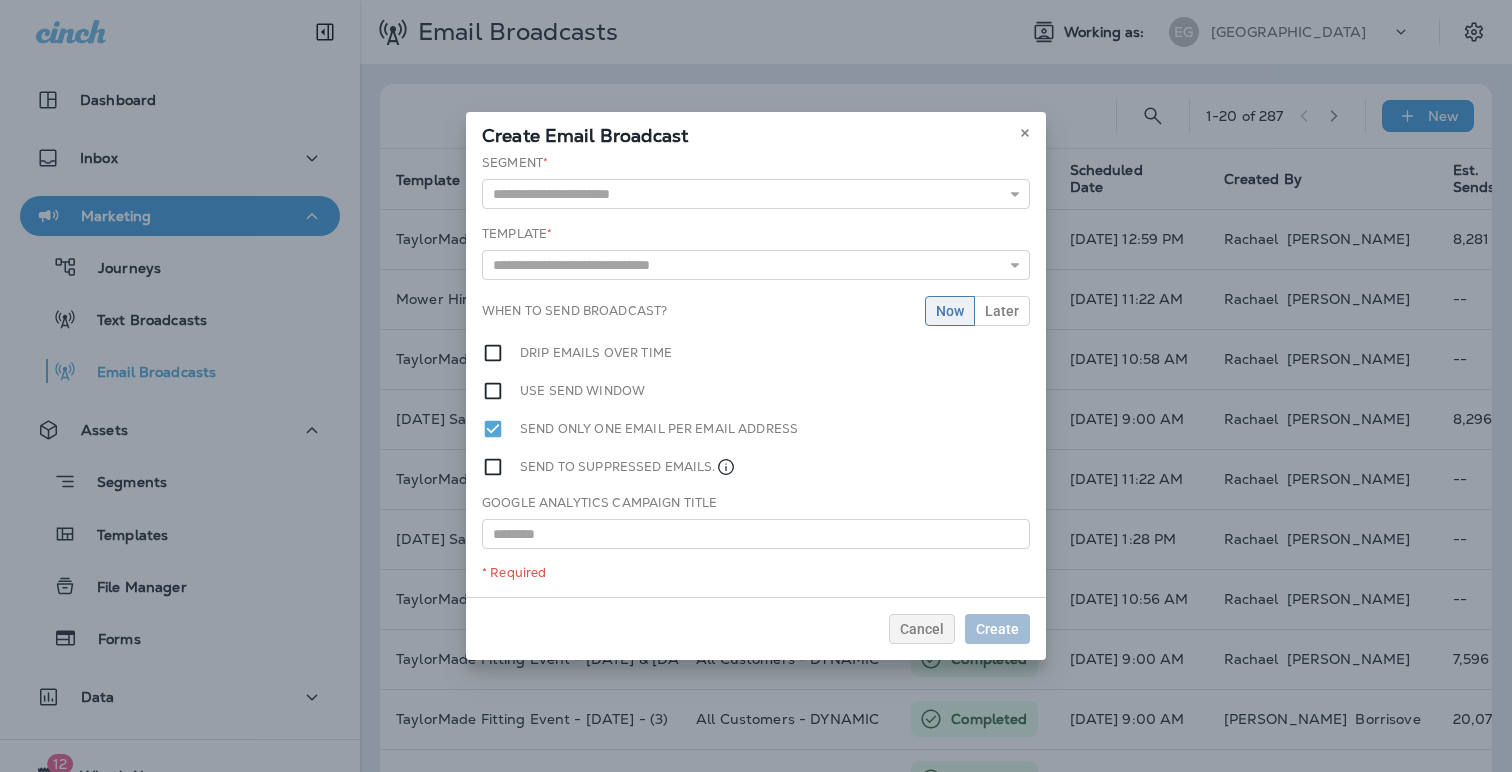 click on "Segment  * All Customers - DYNAMIC All Customers - Static All Customers without members [PERSON_NAME] [PERSON_NAME] [PERSON_NAME] [PERSON_NAME] Employees Golf foreUP - Public Play [DATE] - Thank you's Golf foreUP - Public Play [DATE] - Thank you's (TEST) Template  * 2022 Aerification Oaks Course 2022 Aerification Pines Course 2022 Fall Rates 1st 2022 Fall Sale 2023 Aerification Oaks Course 2023 Bag Sale 2023 Fall Rates 2024 Aerification Pines Course 2024 Fall Rates [DATE] Special When to send broadcast?   Now   Later Drip emails over time Use send window Send only one email per email address Send to suppressed emails. Google Analytics Campaign Title * Required" at bounding box center [756, 375] 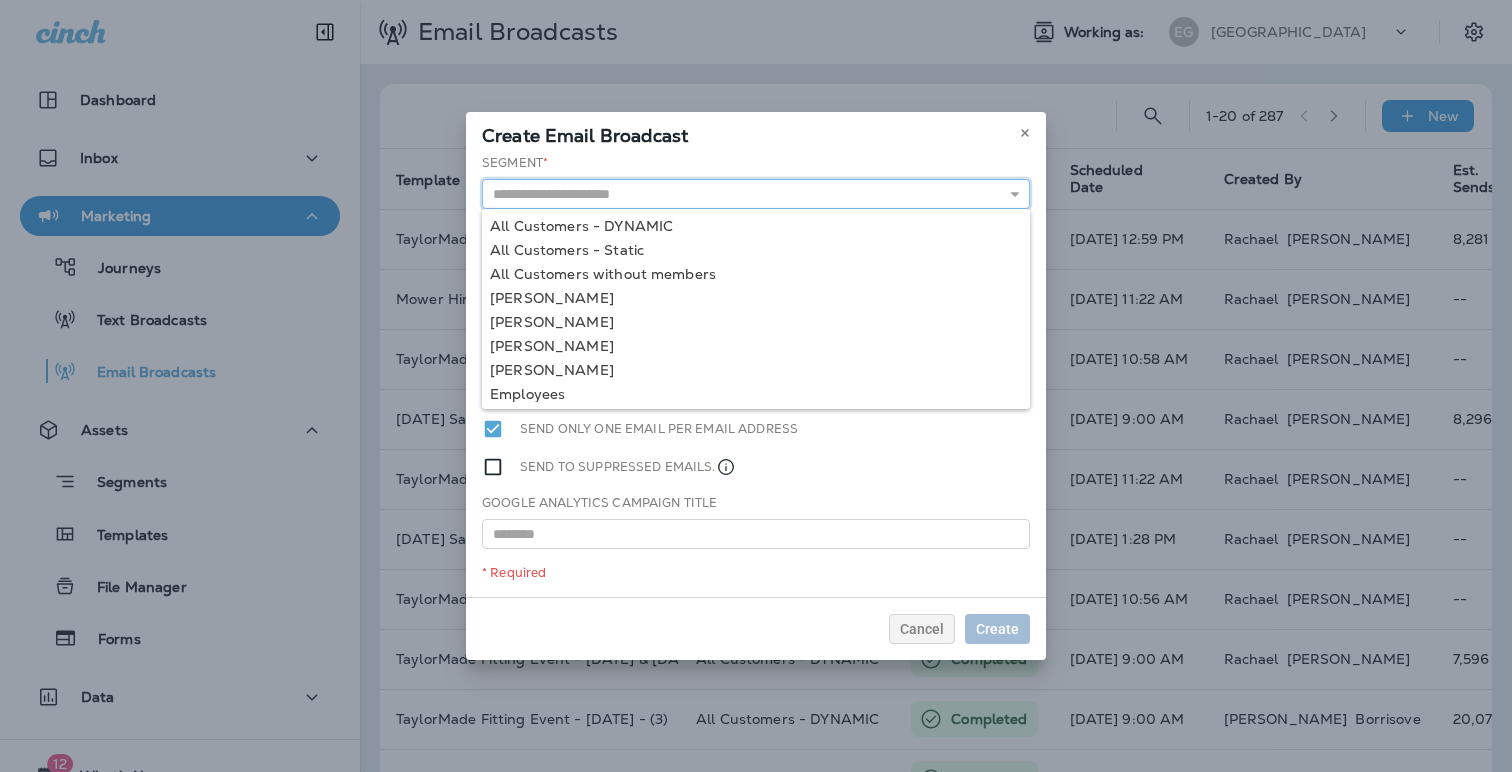 click at bounding box center (756, 194) 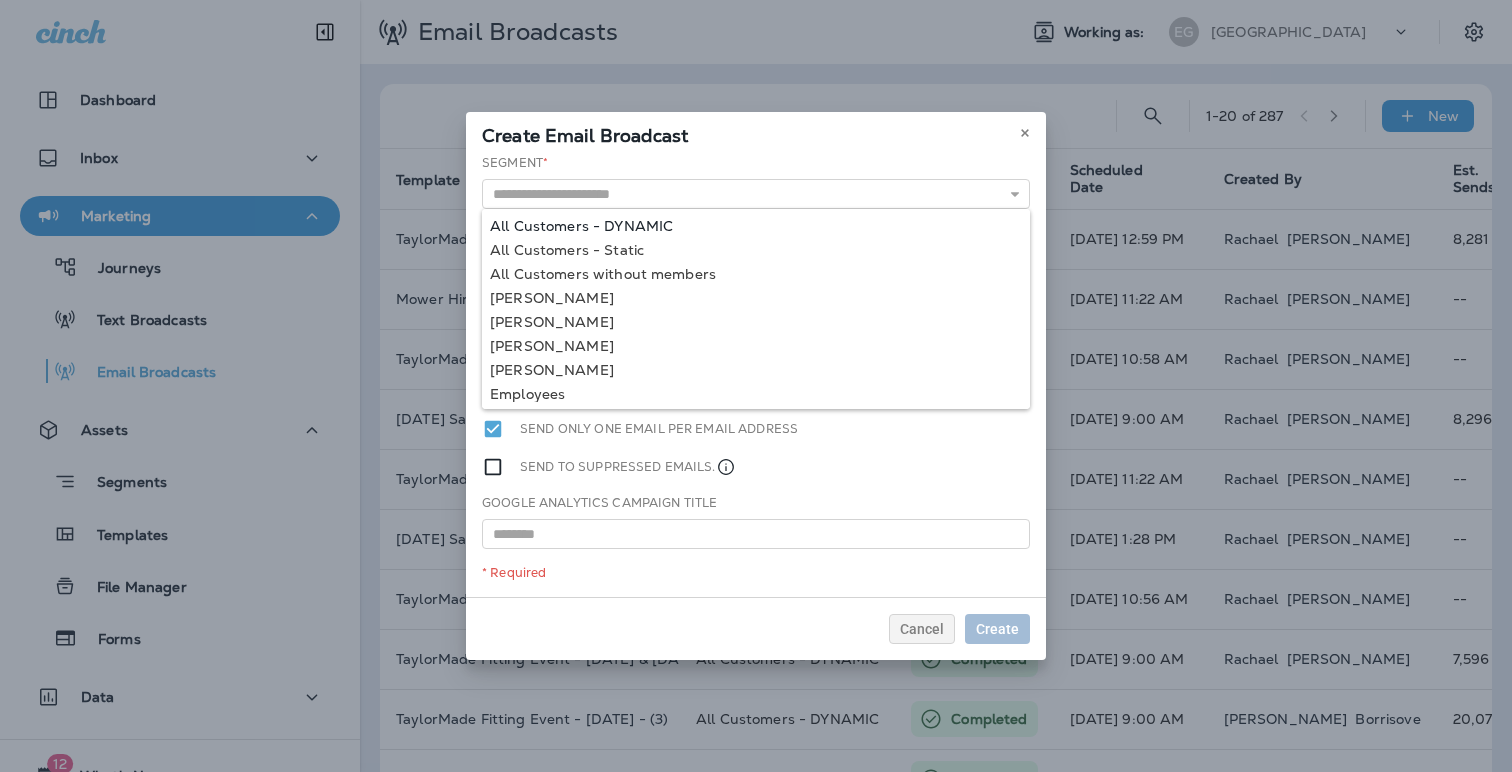 type on "**********" 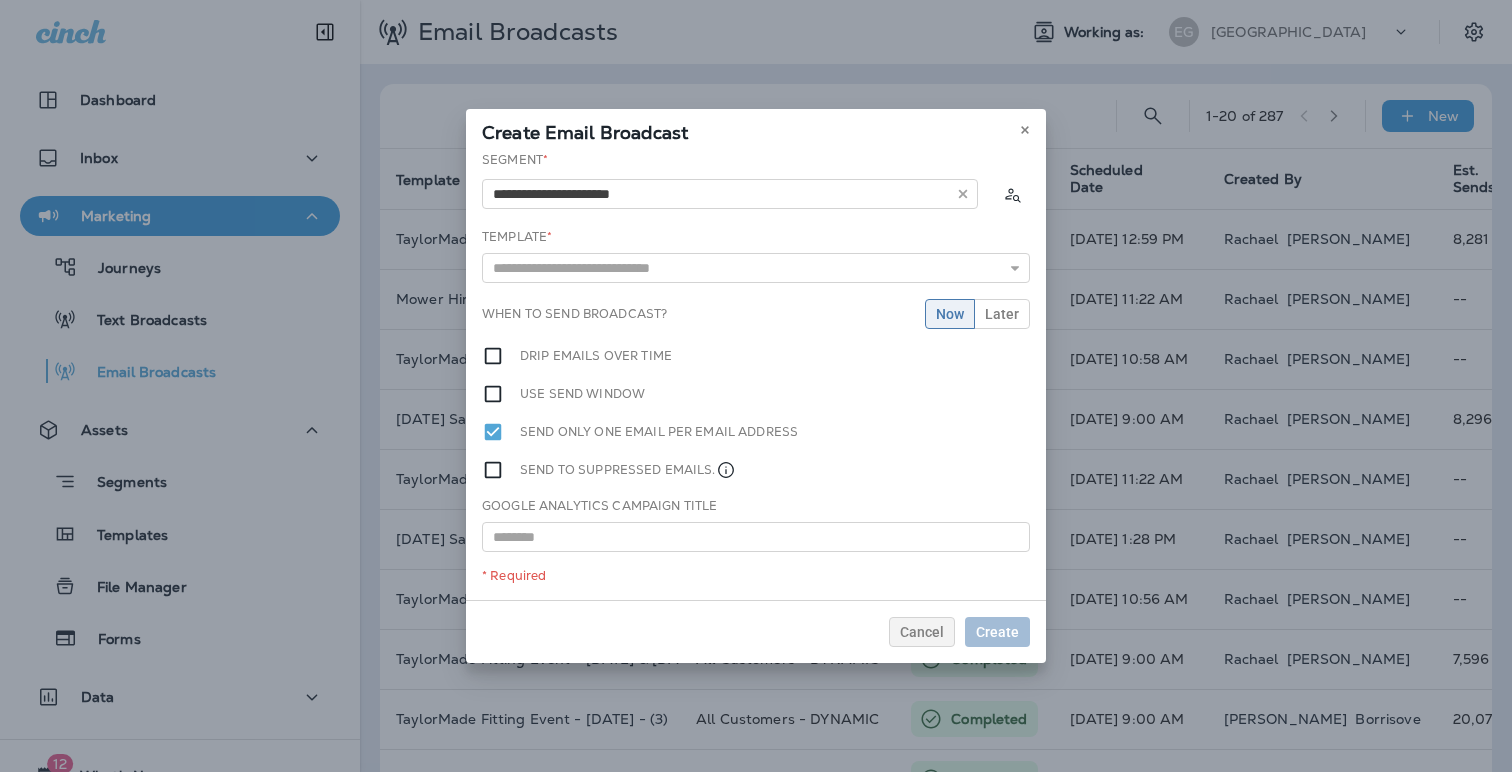 click on "**********" at bounding box center [756, 375] 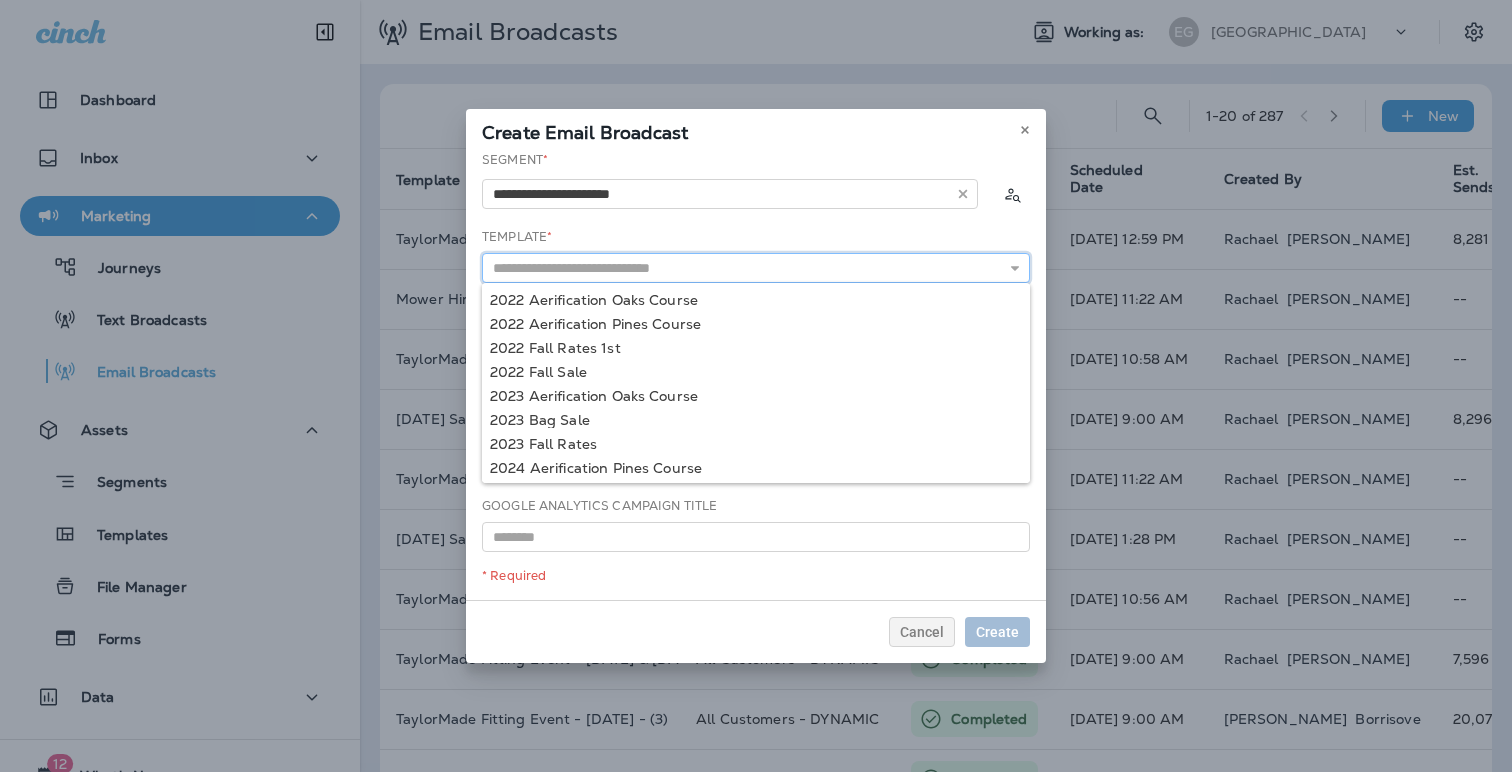 click at bounding box center (756, 268) 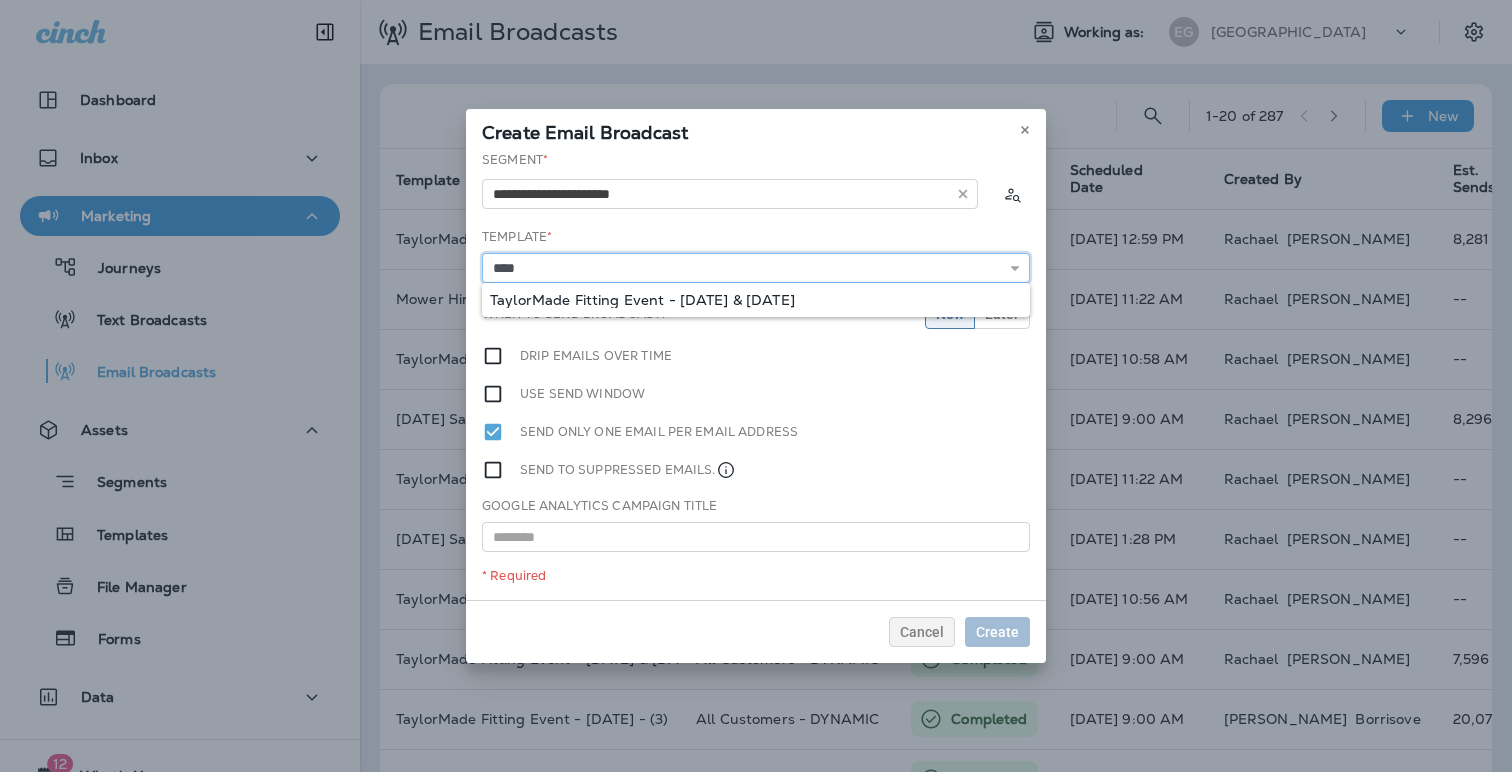 type on "**********" 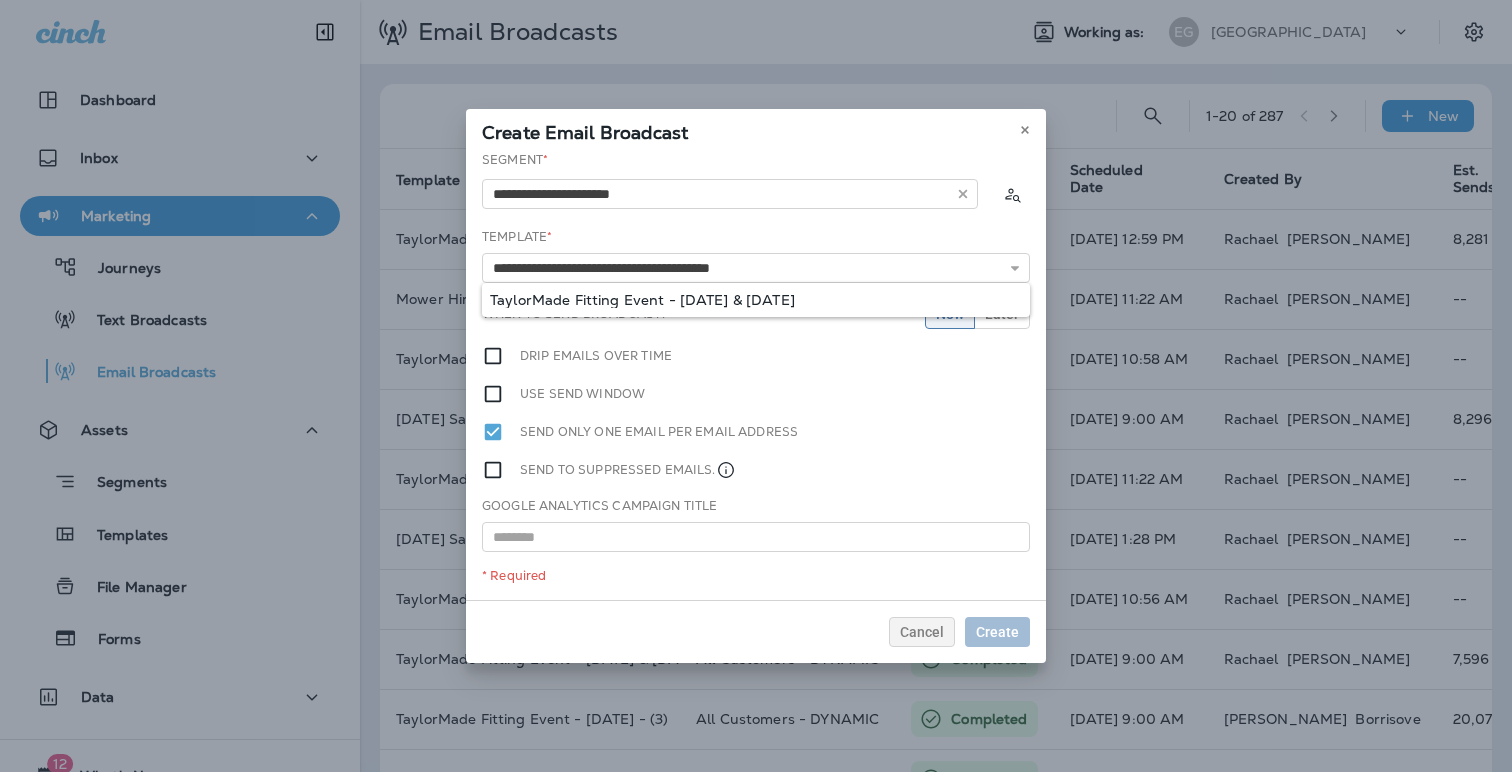 click on "**********" at bounding box center (756, 375) 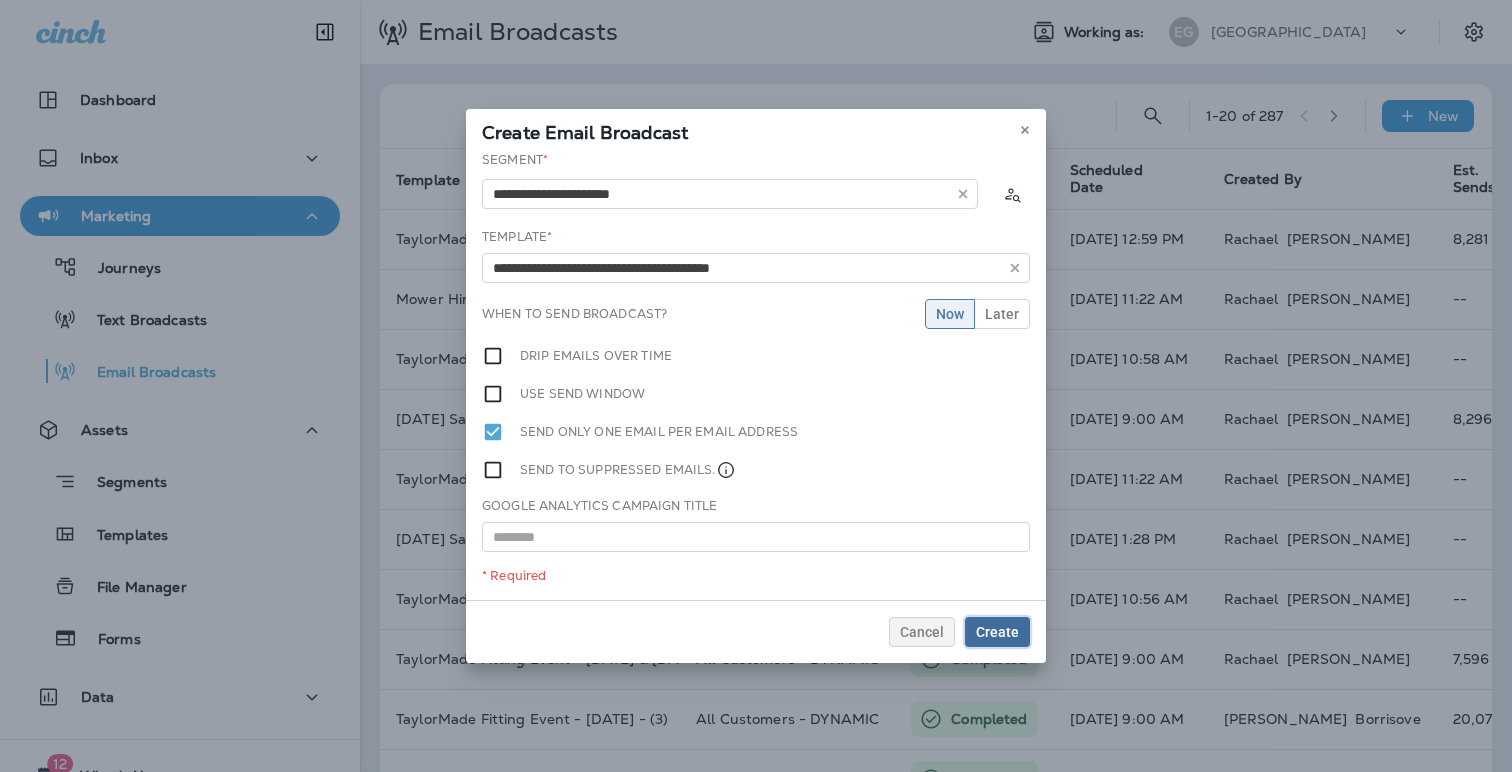 click on "Create" at bounding box center [997, 632] 